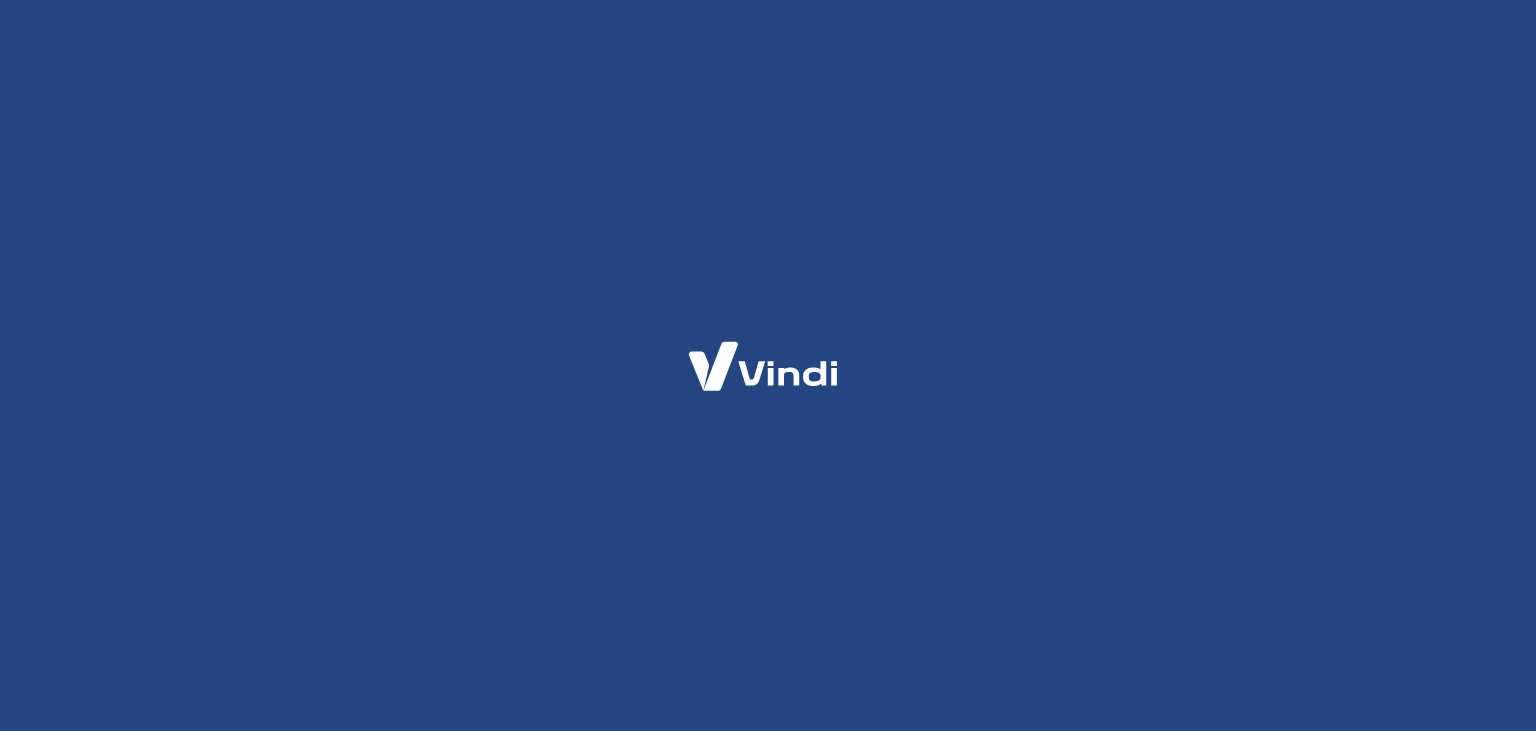 scroll, scrollTop: 0, scrollLeft: 0, axis: both 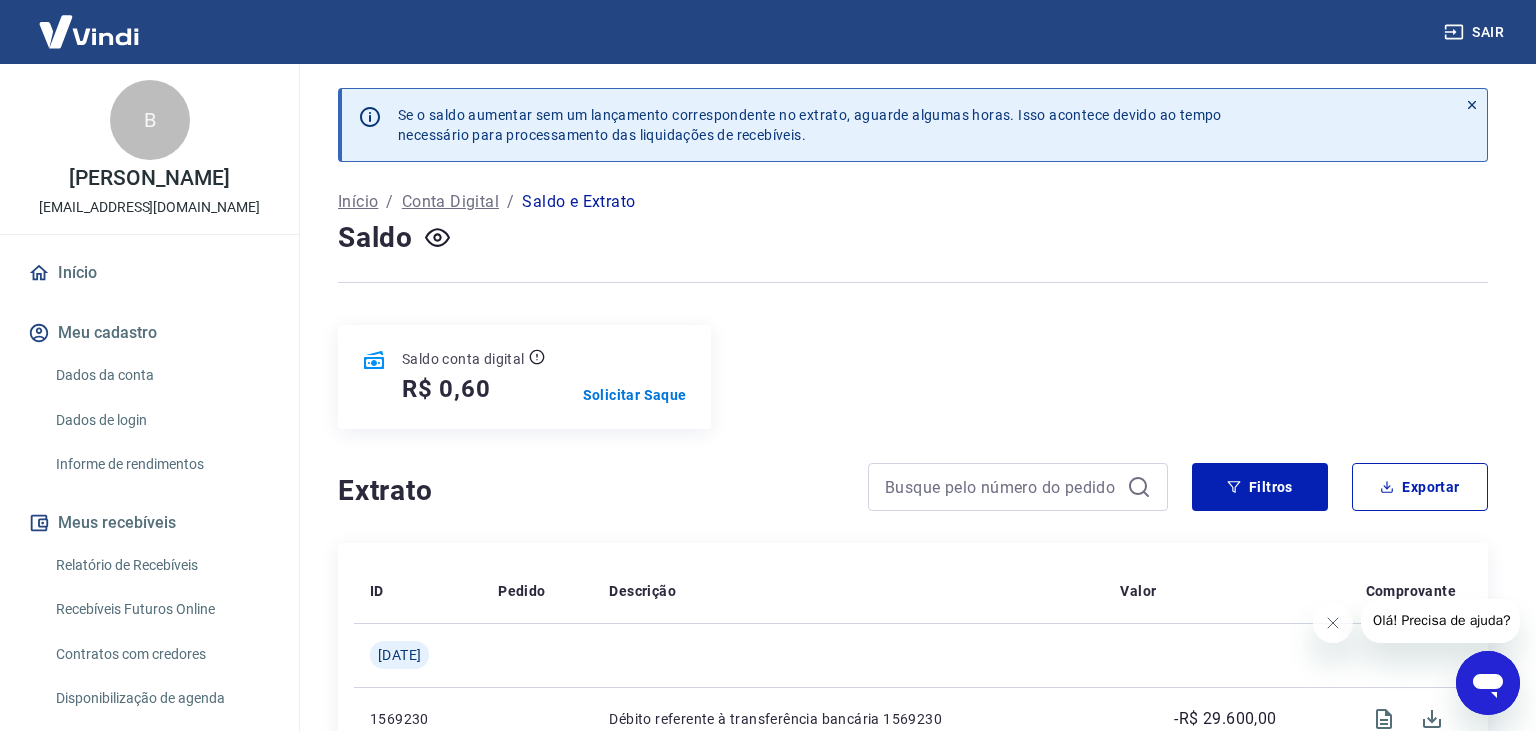 drag, startPoint x: 0, startPoint y: 462, endPoint x: 22, endPoint y: 666, distance: 205.18285 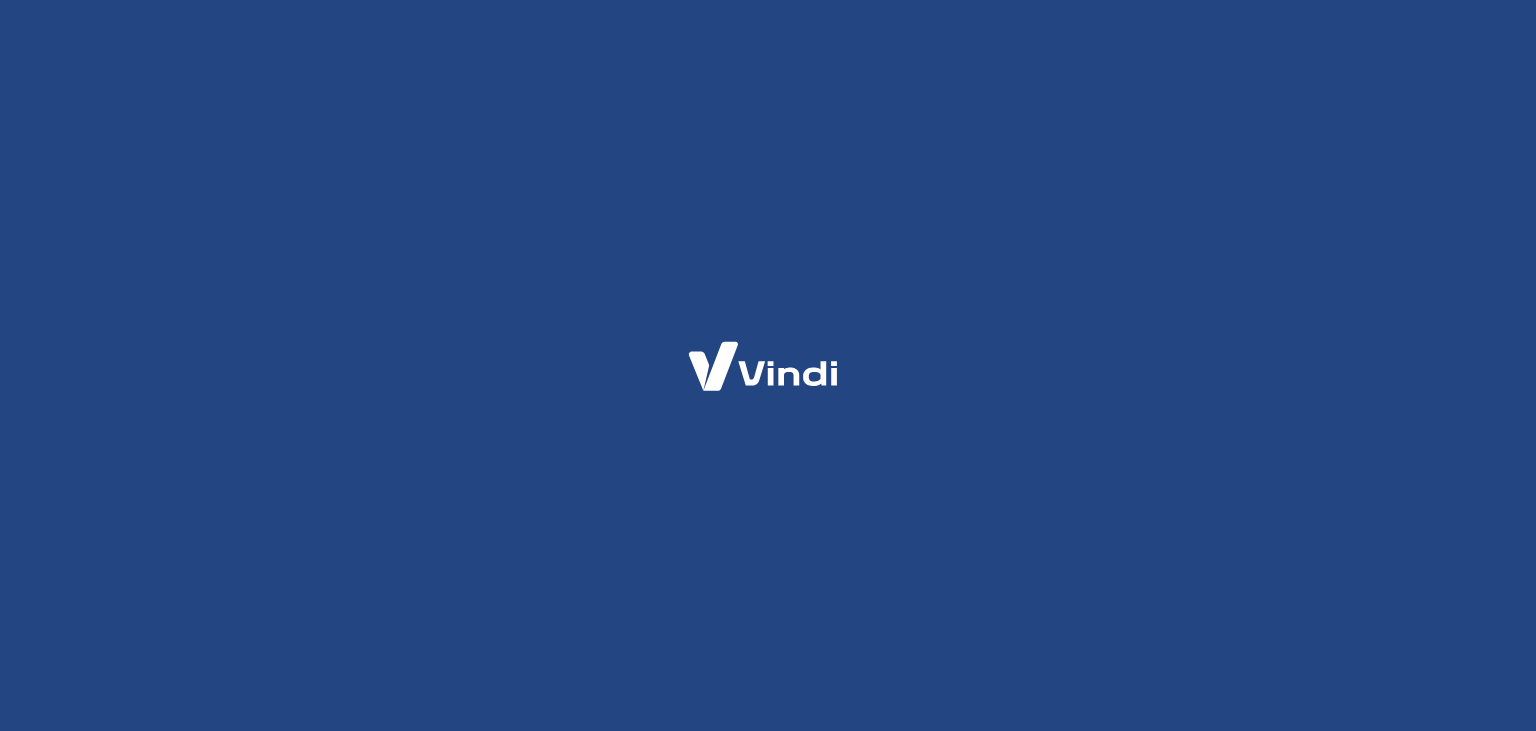 scroll, scrollTop: 0, scrollLeft: 0, axis: both 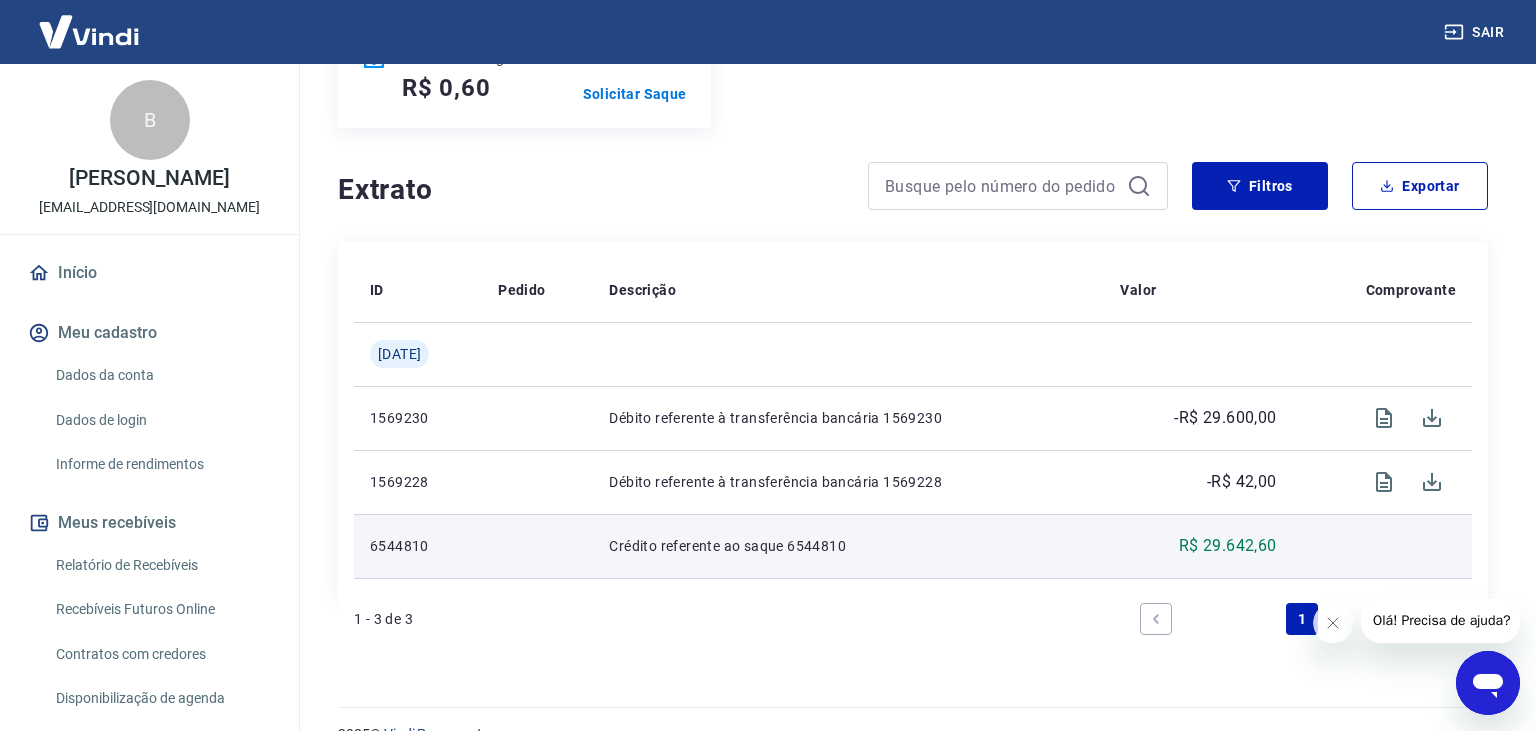 click on "6544810" at bounding box center (418, 546) 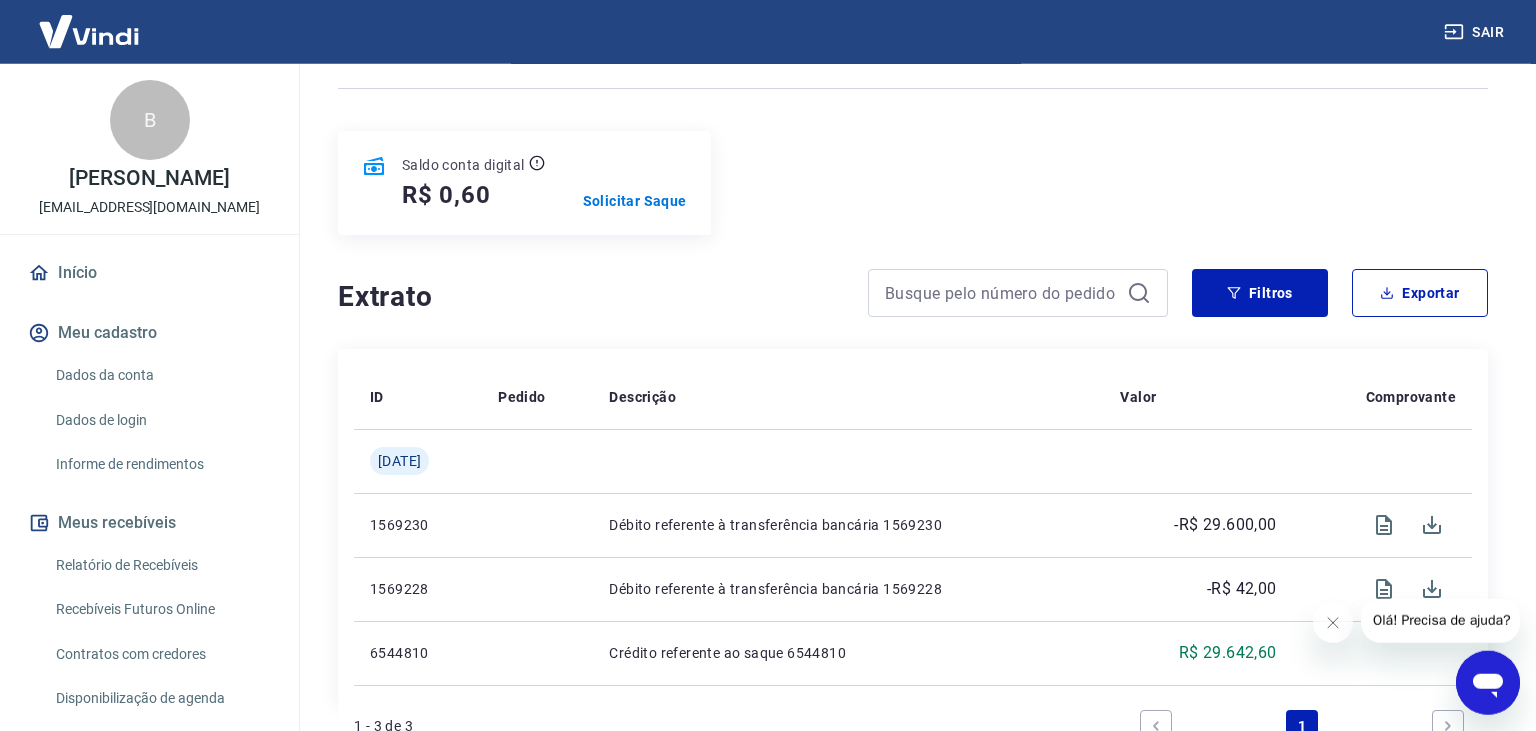scroll, scrollTop: 0, scrollLeft: 0, axis: both 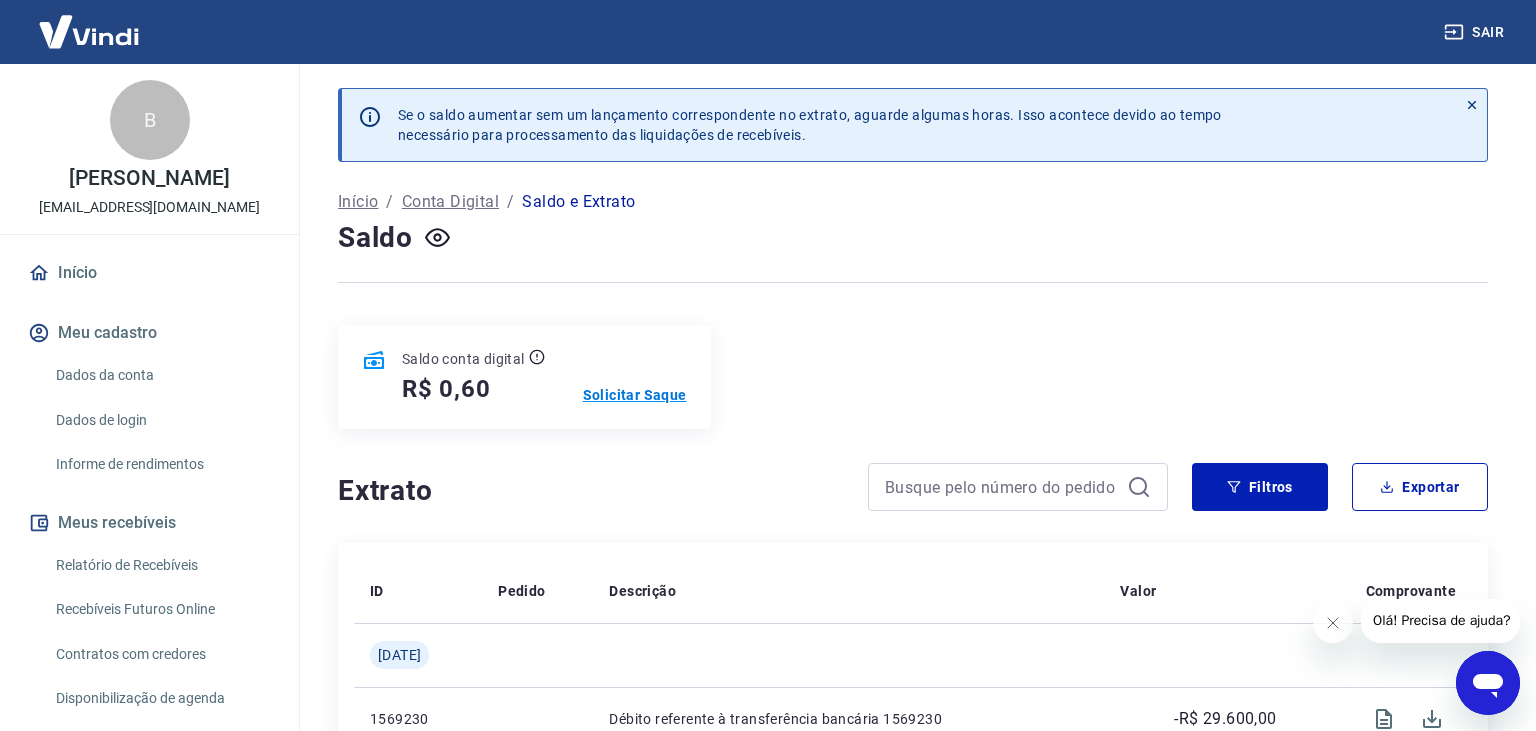 click on "Solicitar Saque" at bounding box center [635, 395] 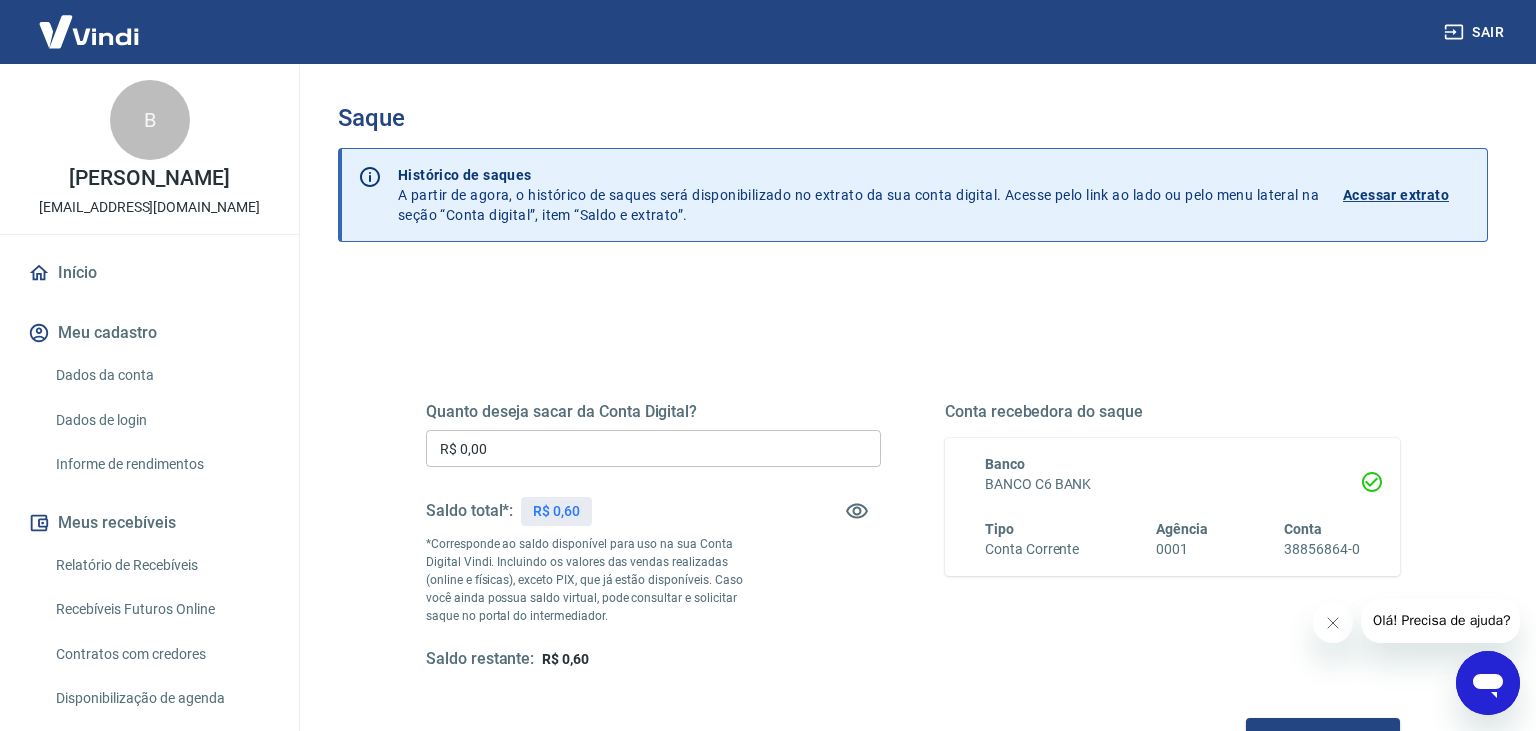 click on "Início" at bounding box center (149, 273) 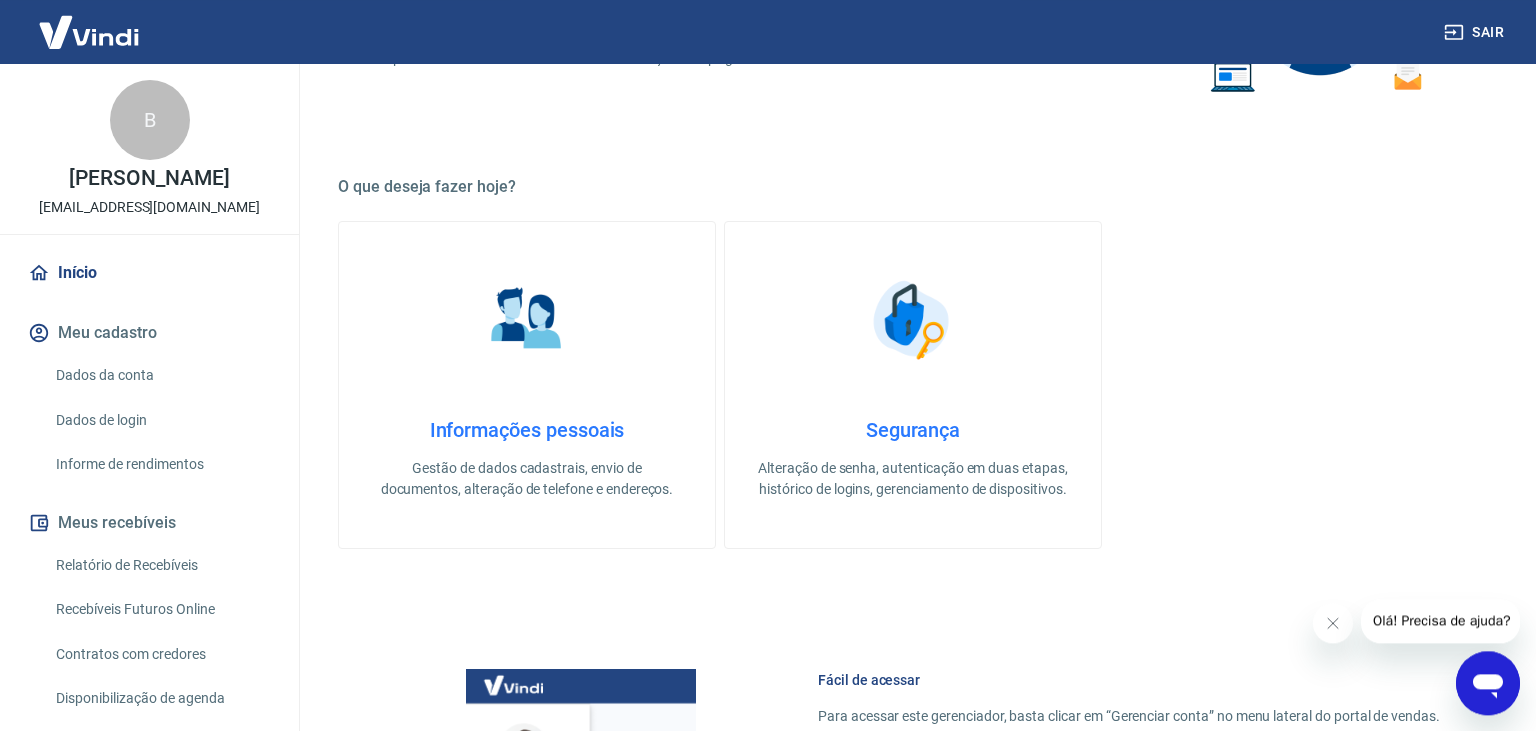 scroll, scrollTop: 422, scrollLeft: 0, axis: vertical 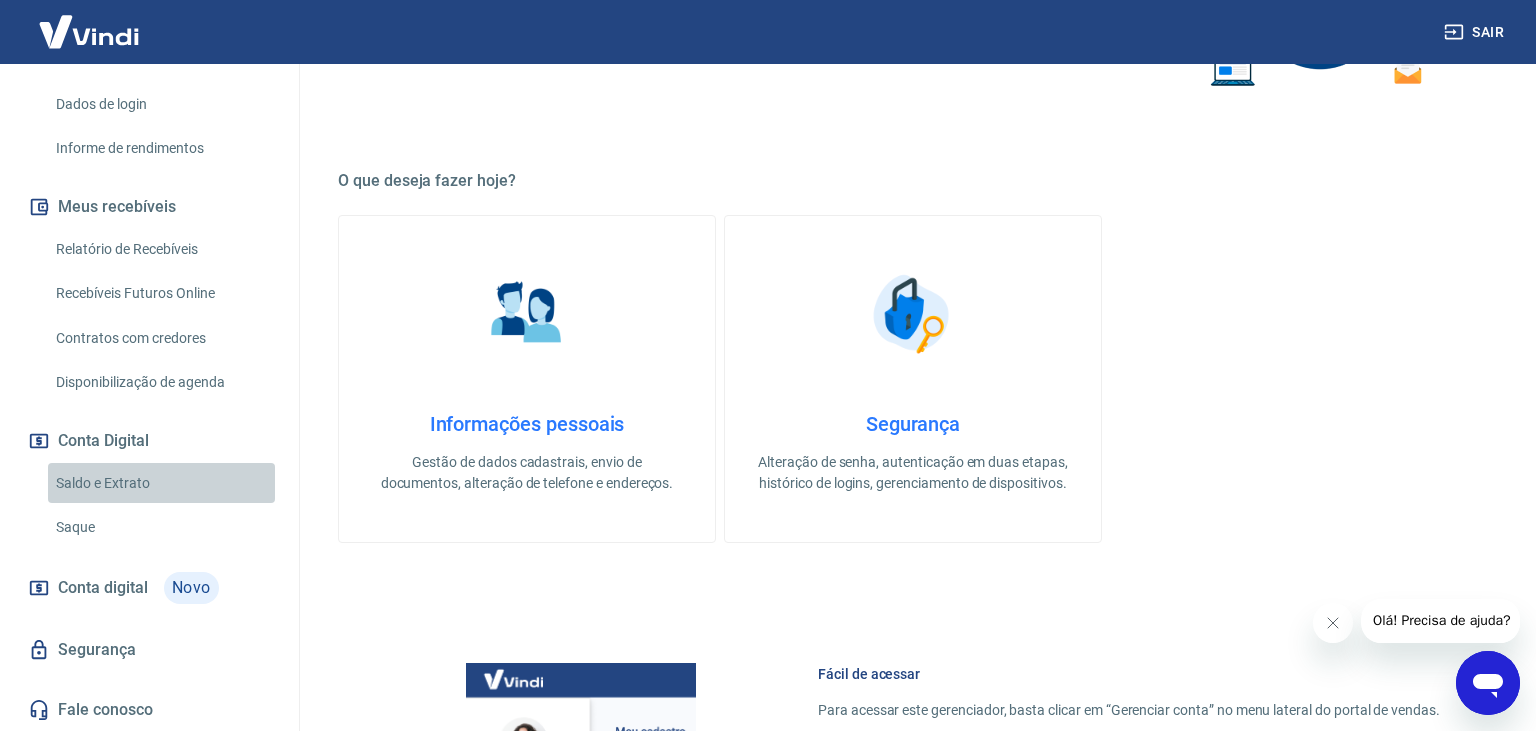 click on "Saldo e Extrato" at bounding box center (161, 483) 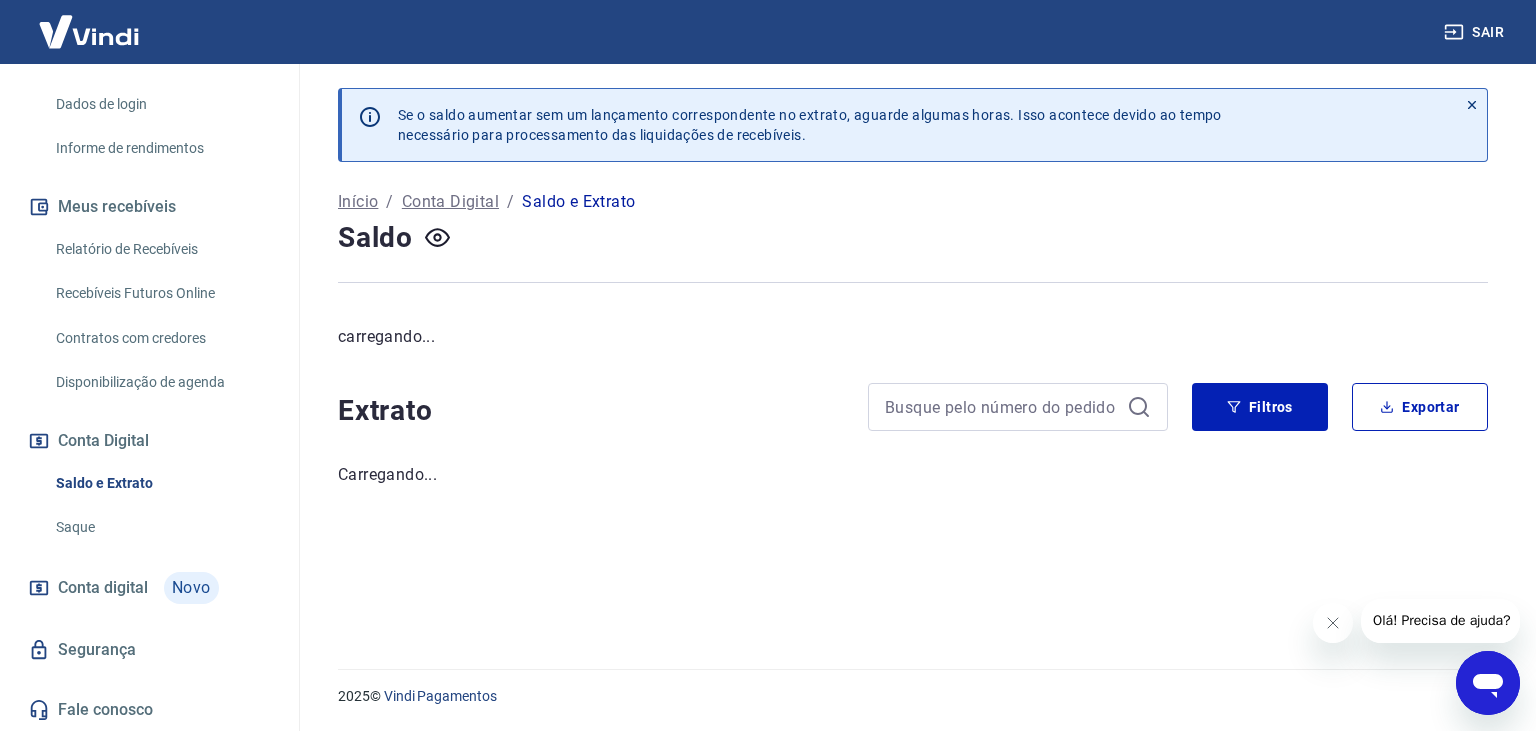 scroll, scrollTop: 0, scrollLeft: 0, axis: both 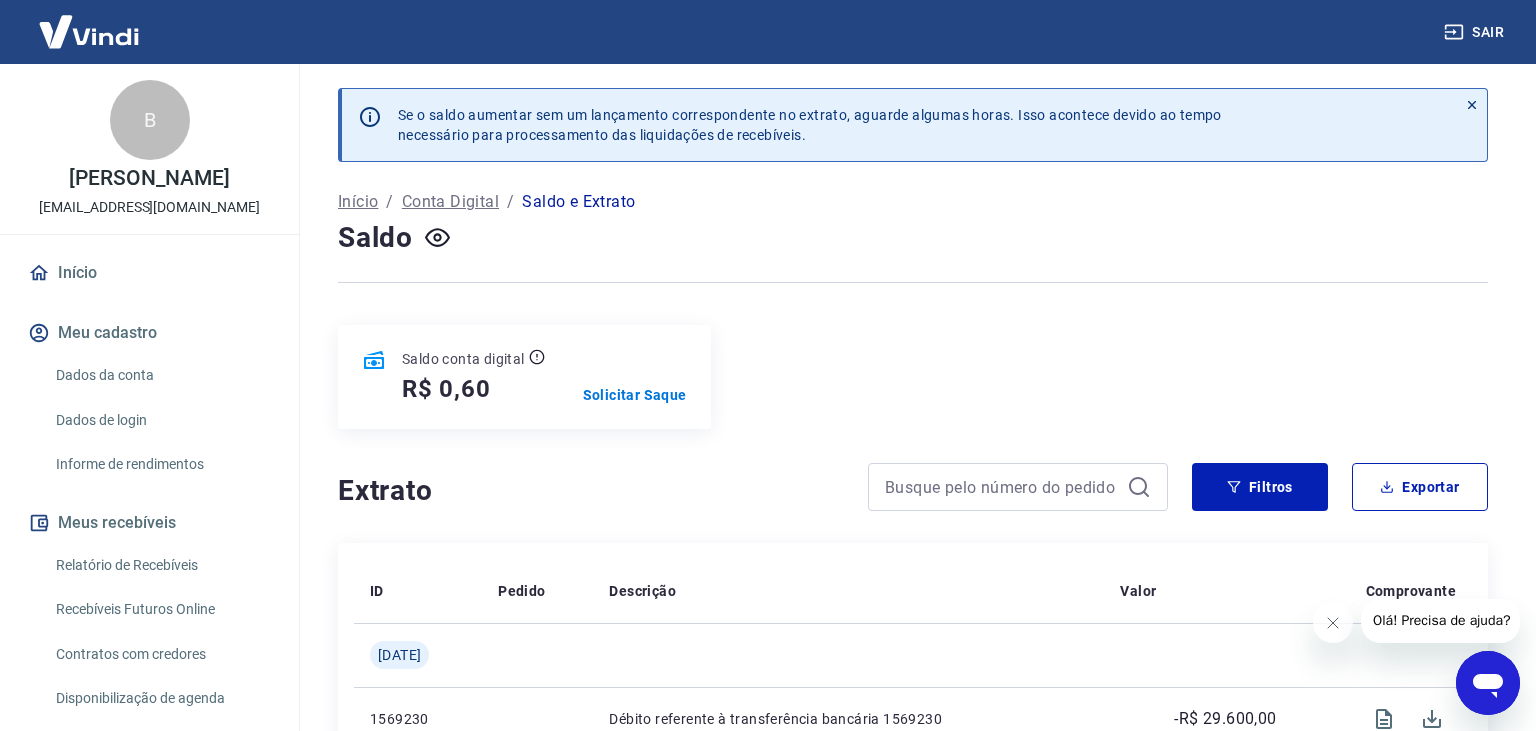 click on "Relatório de Recebíveis" at bounding box center (161, 565) 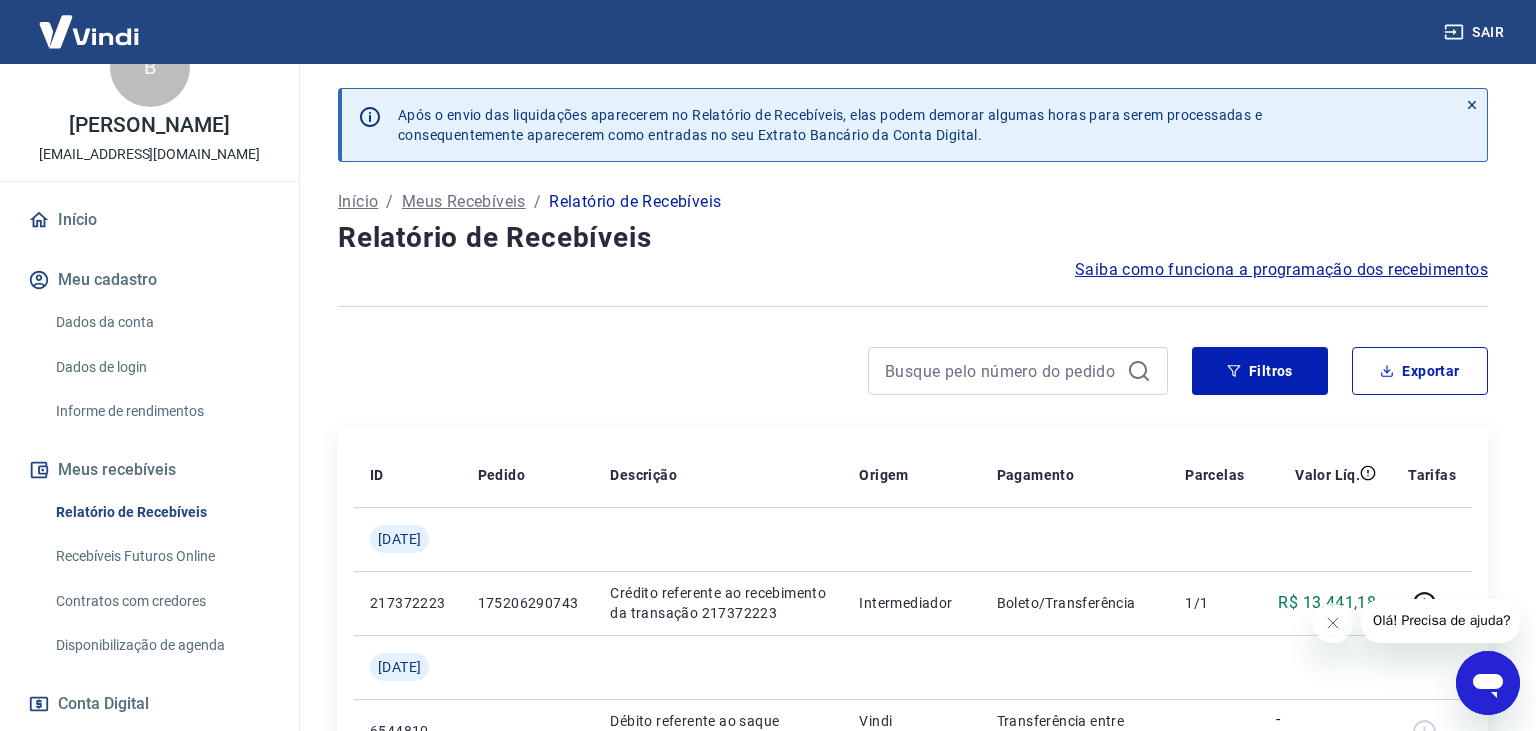 scroll, scrollTop: 106, scrollLeft: 0, axis: vertical 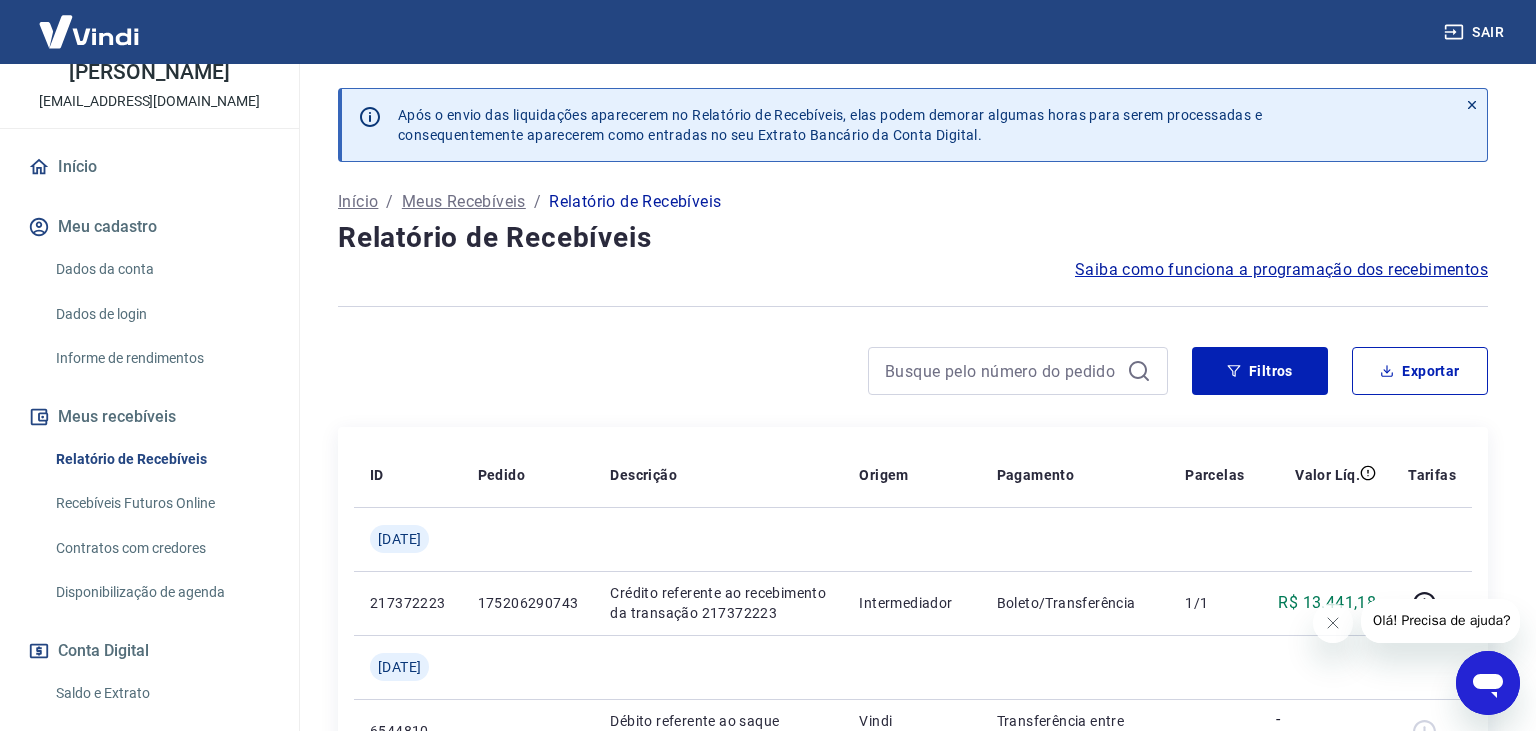 click on "Recebíveis Futuros Online" at bounding box center (161, 503) 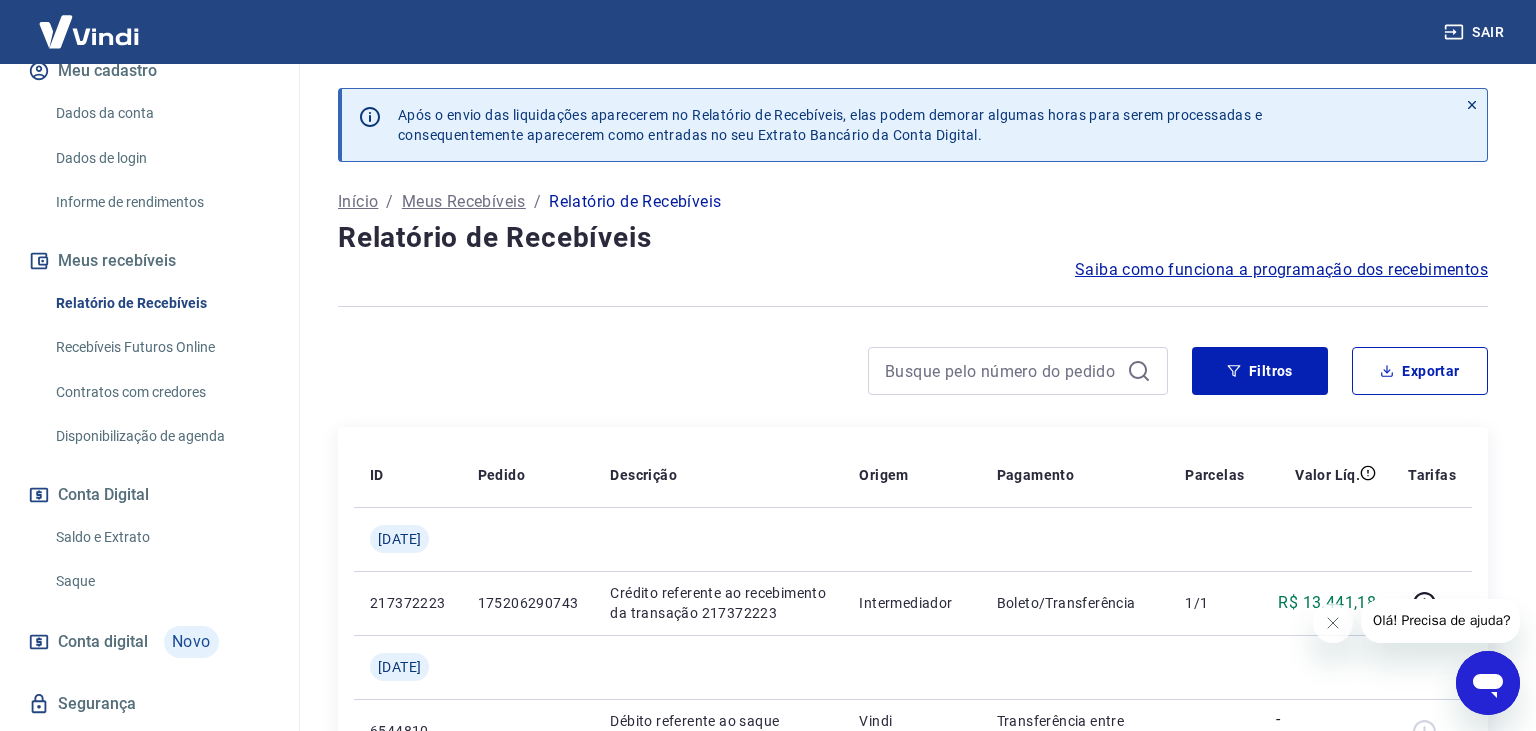 scroll, scrollTop: 316, scrollLeft: 0, axis: vertical 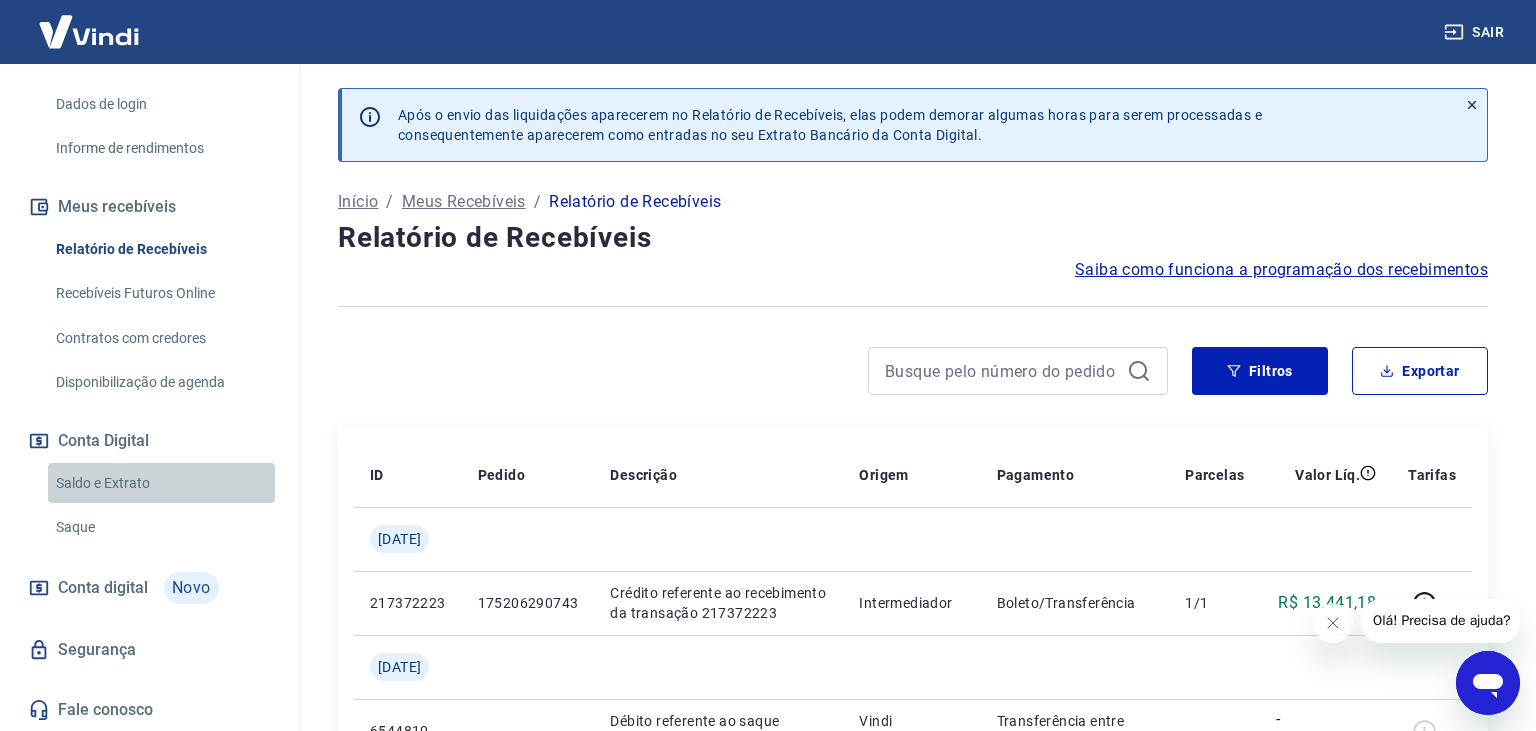 click on "Saldo e Extrato" at bounding box center (161, 483) 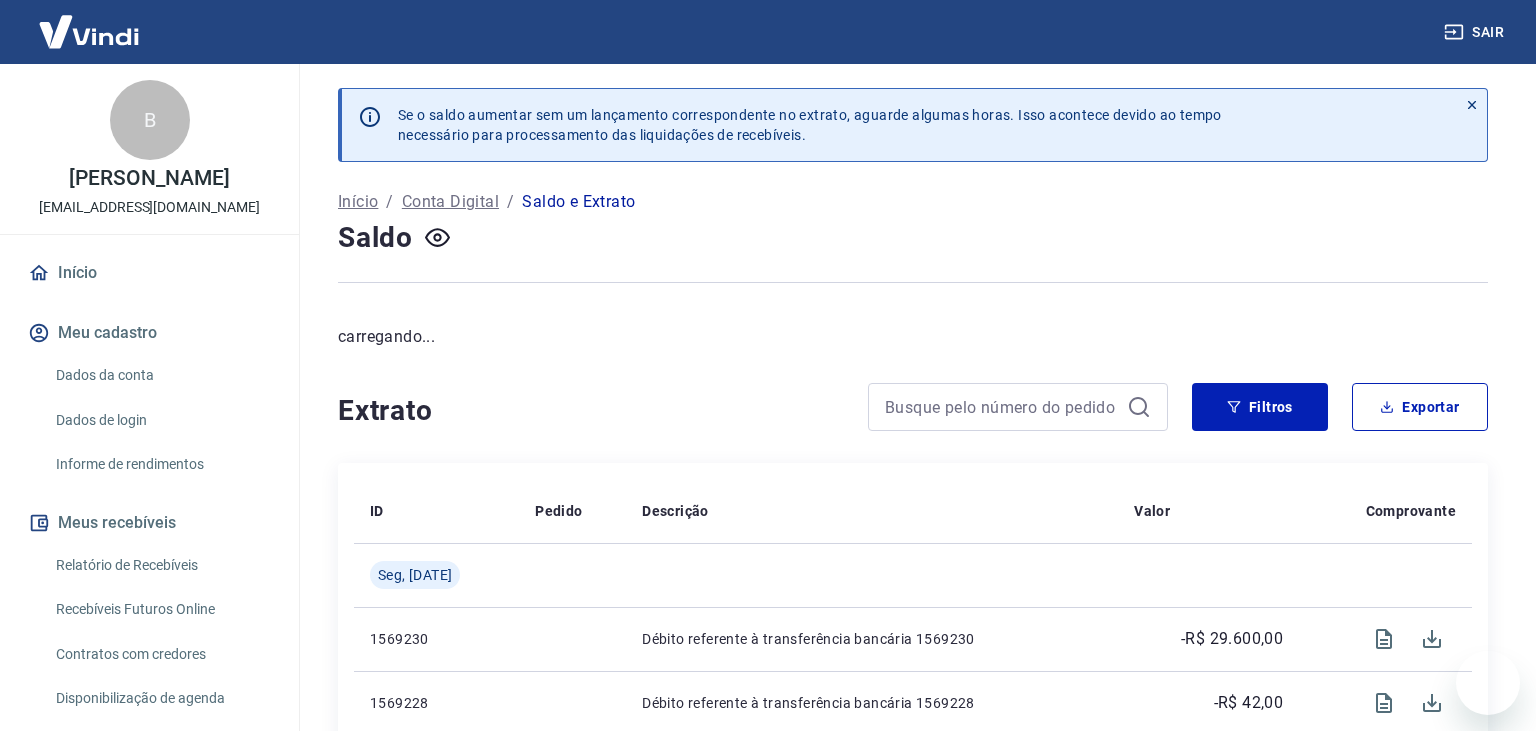 scroll, scrollTop: 0, scrollLeft: 0, axis: both 